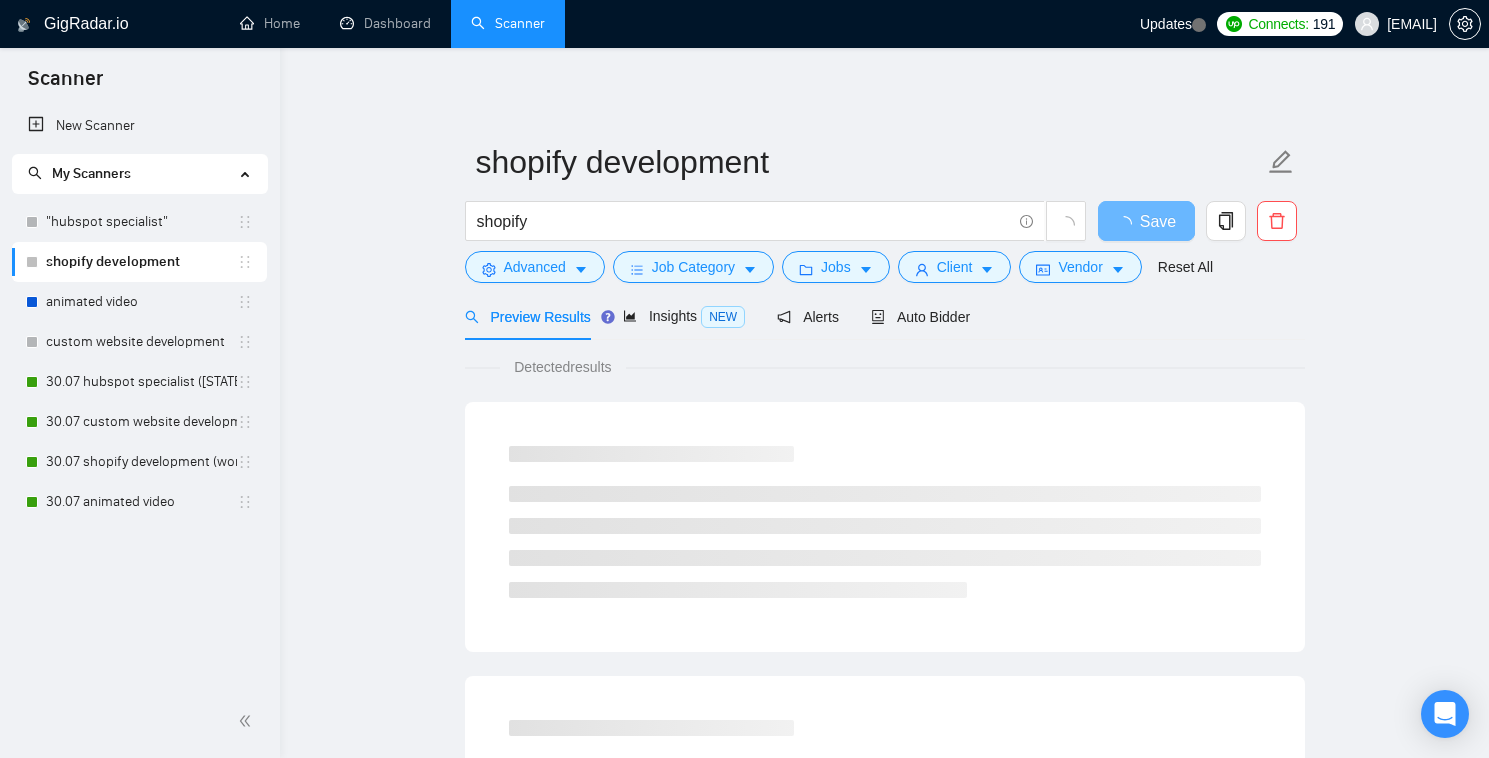 scroll, scrollTop: 0, scrollLeft: 0, axis: both 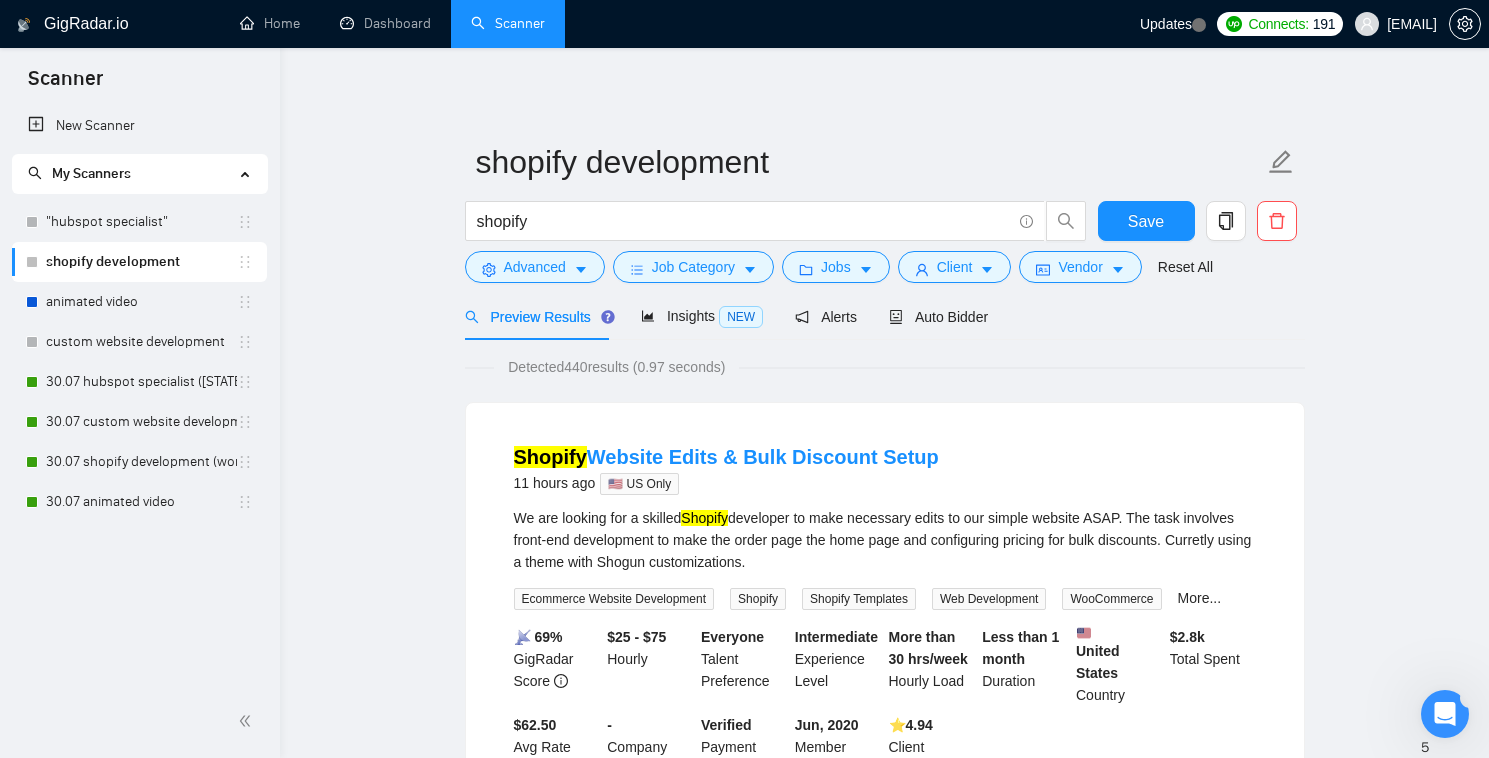click 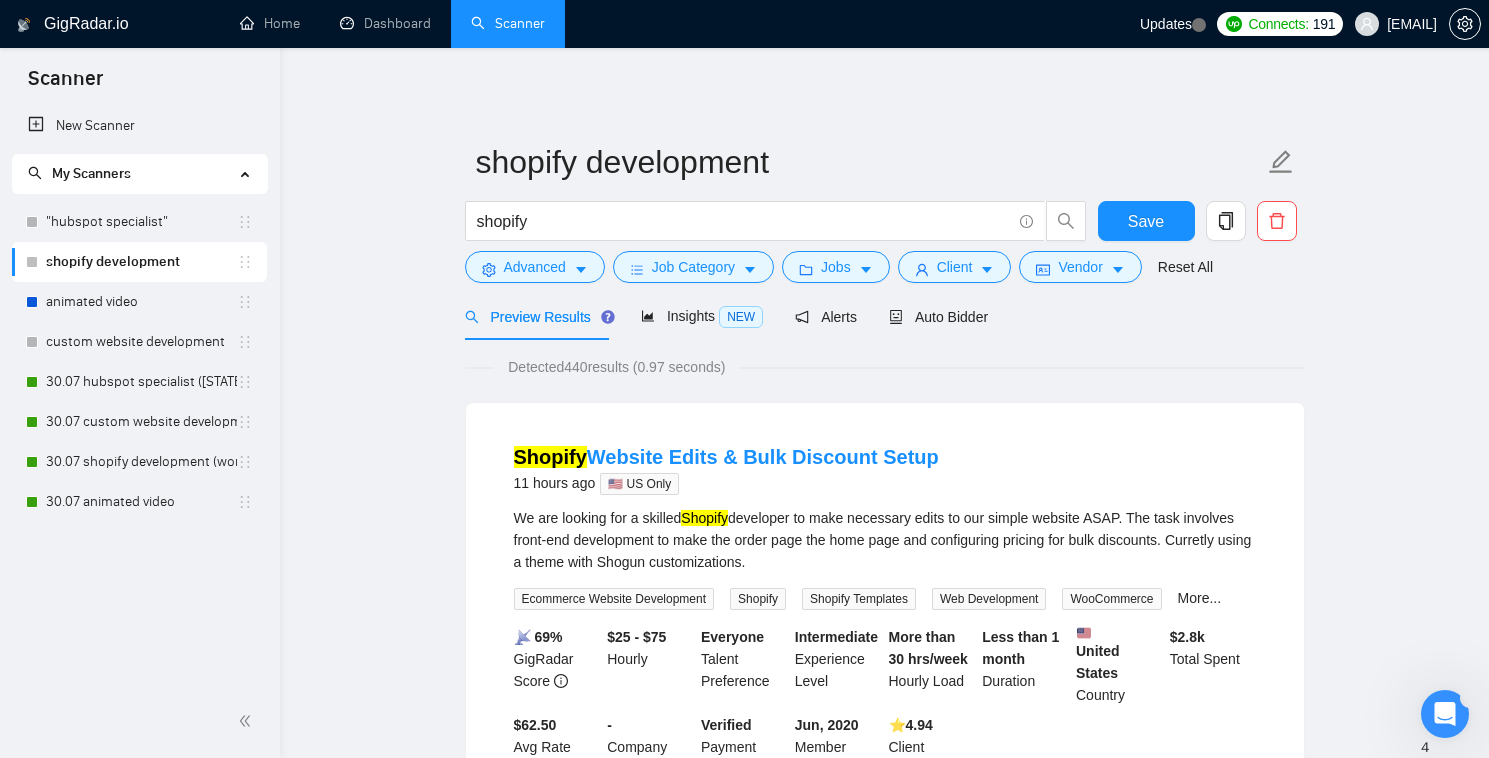scroll, scrollTop: 0, scrollLeft: 0, axis: both 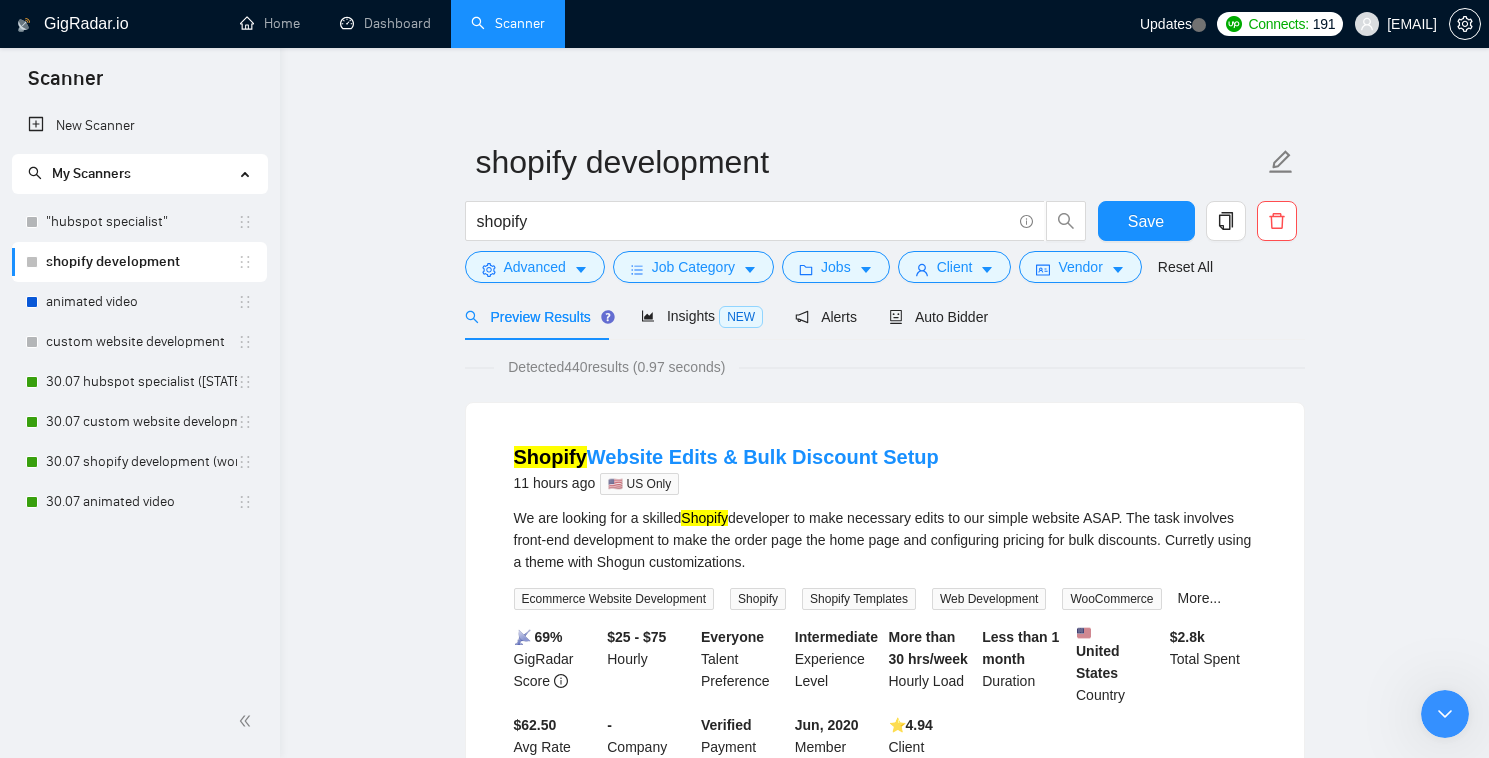 click on "Hey Michael! Thanks for following up and sharing the context - I totally get how discouraging that kind of “reply” can be, especially when it turns out to be a misleading job post. You're absolutely right that it should’ve been filtered out, and I’m going to take a deeper look at your scanner setup and prompts to prevent more of those.  I’ve just opened up my calendar so we can go over everything together and make sure your next batch of proposals actually lands in front of the right clients. You can grab a time that works for you here: 👉 Book a session Once we align your prompts to better match real project needs, your replies should start improving. Appreciate your patience 🚀" at bounding box center (2172, 1034) 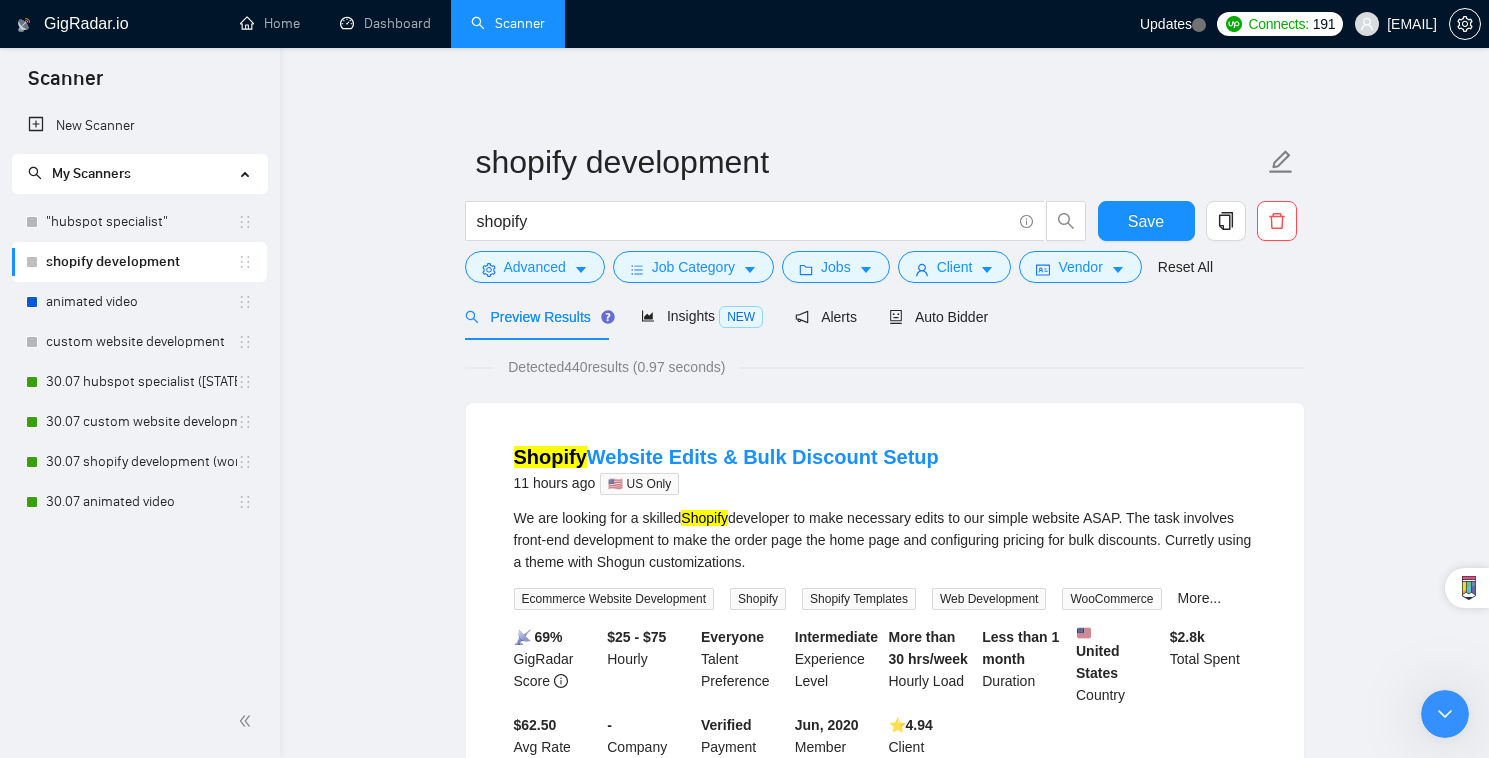 click on "Book a session" at bounding box center (96, 1502) 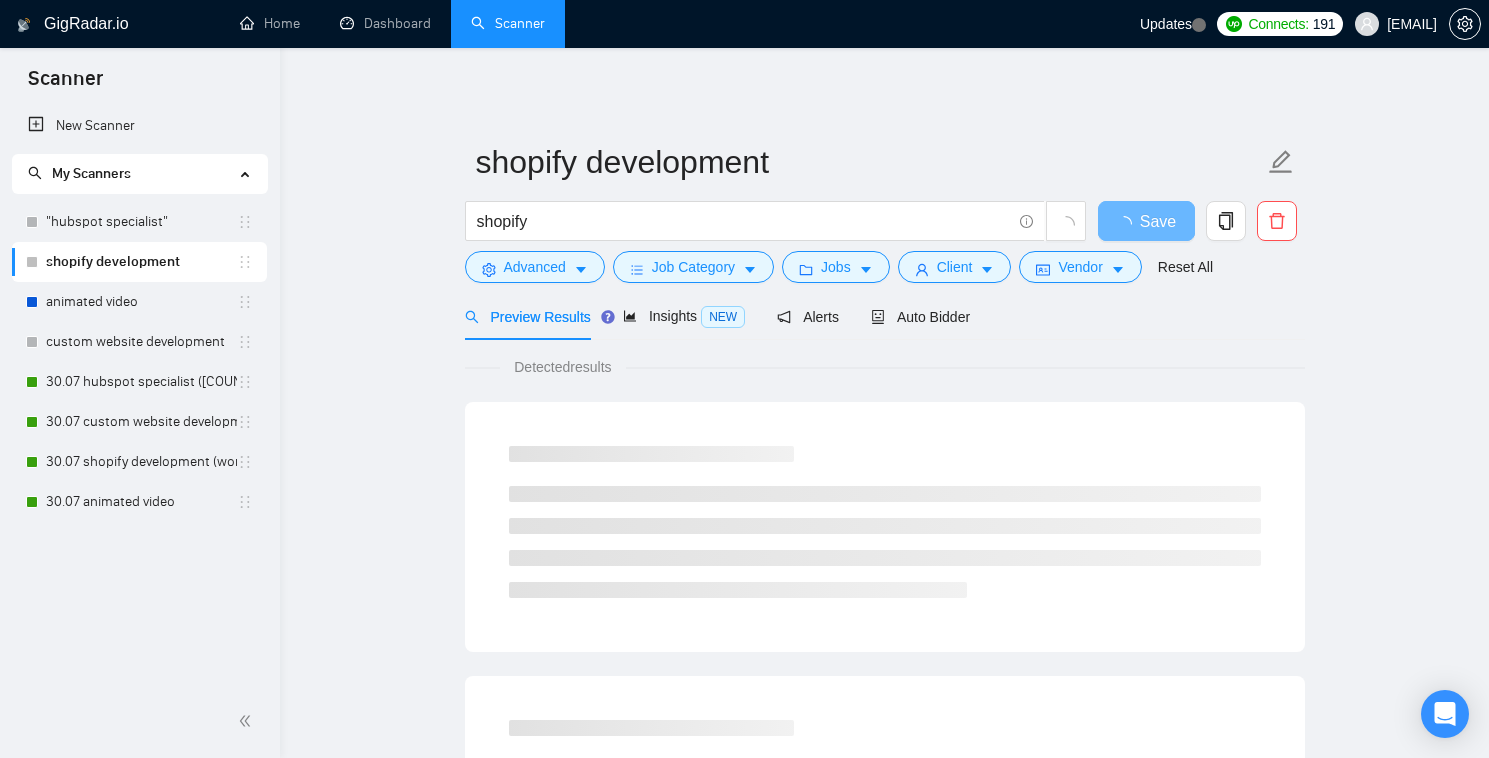 scroll, scrollTop: 0, scrollLeft: 0, axis: both 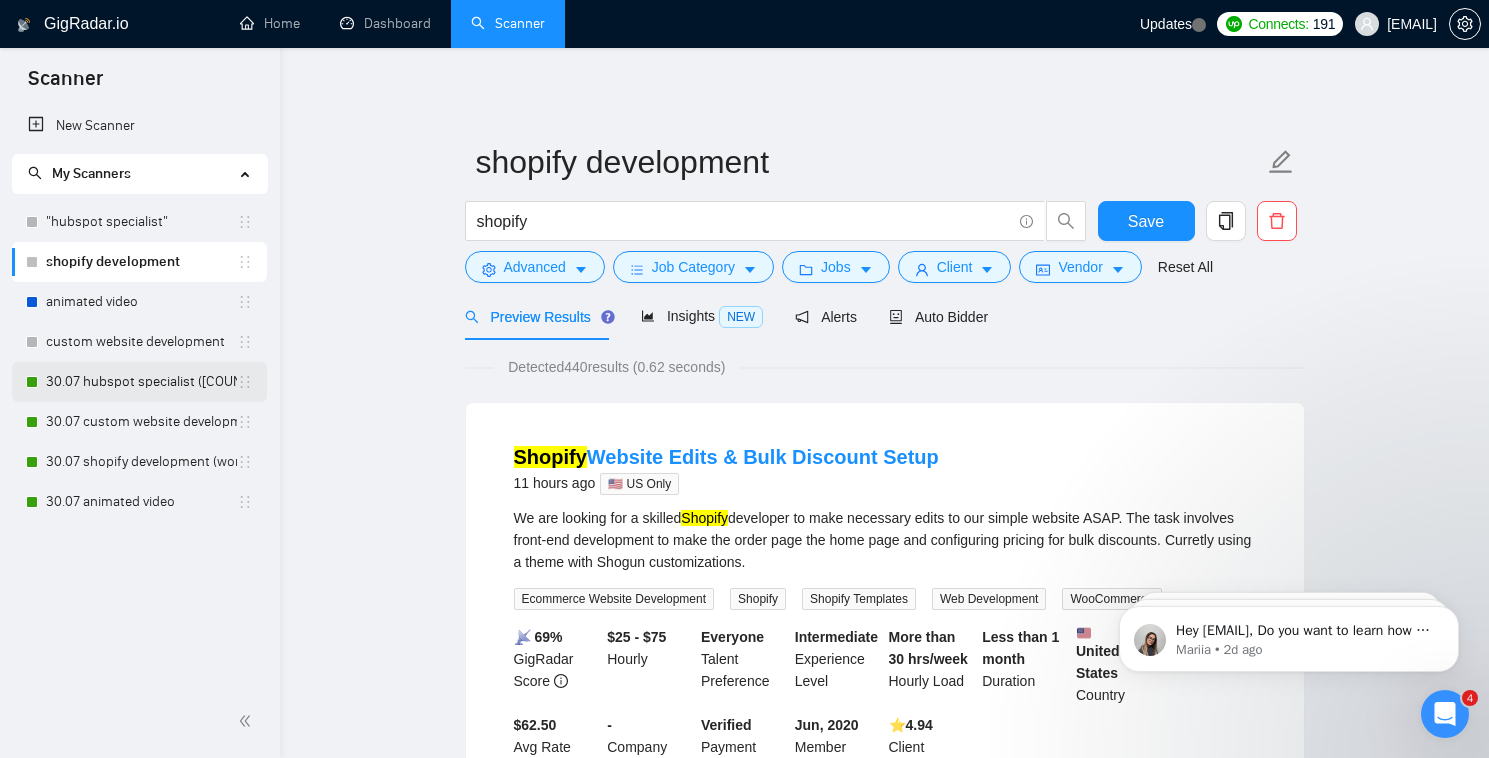 click on "30.07 hubspot specialist ([COUNTRY] - not for residents)" at bounding box center (141, 382) 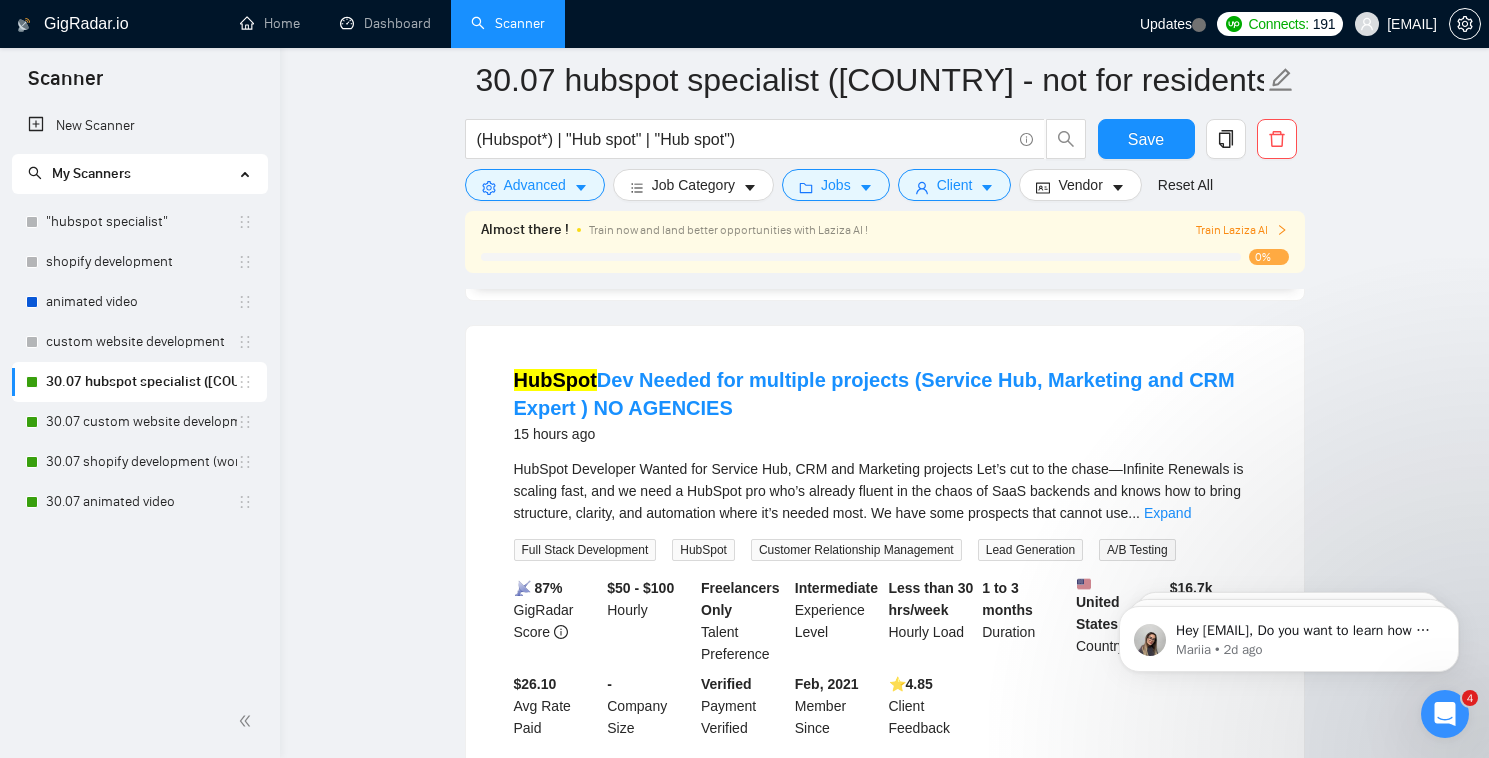 scroll, scrollTop: 1042, scrollLeft: 0, axis: vertical 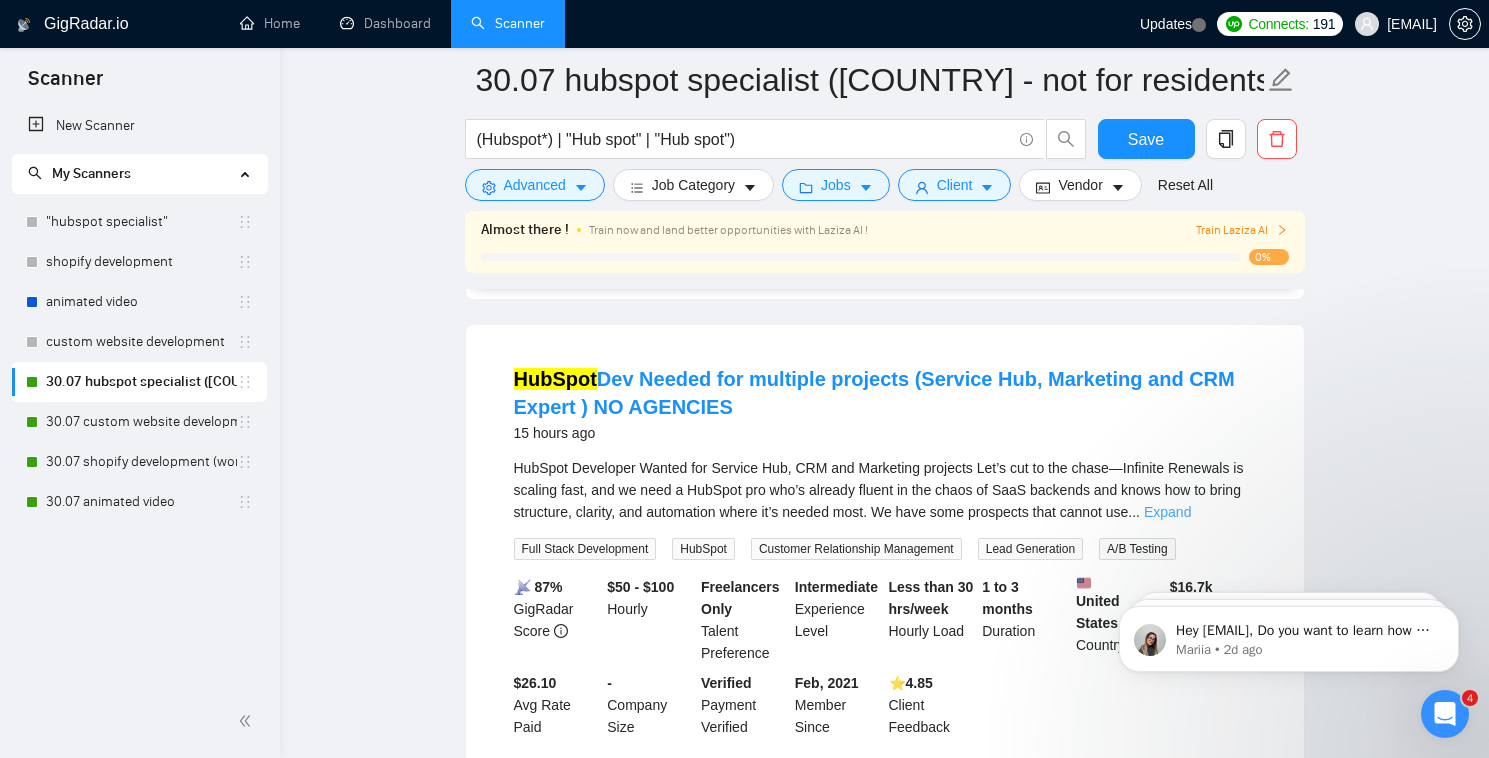 click on "Expand" at bounding box center (1167, 512) 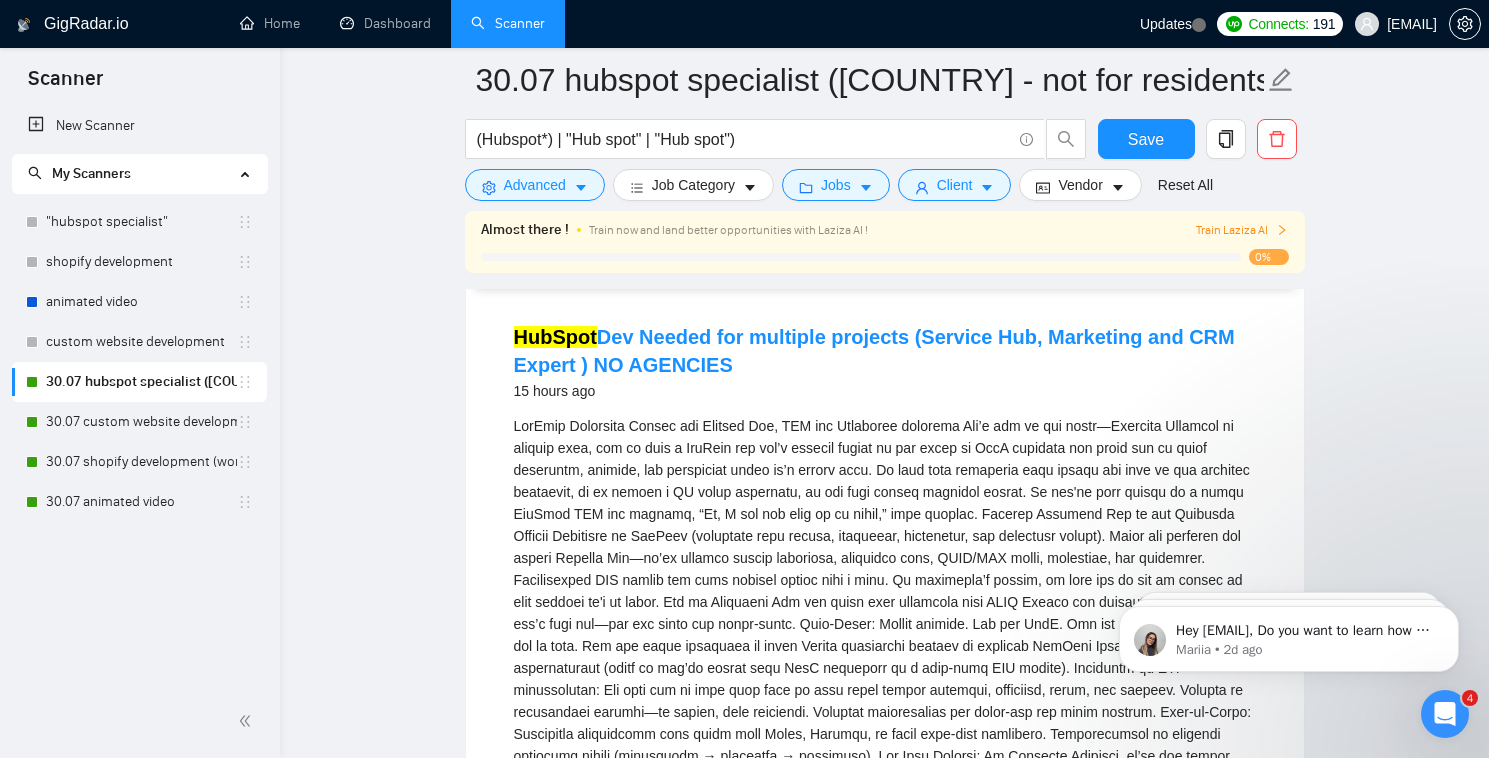 scroll, scrollTop: 1116, scrollLeft: 0, axis: vertical 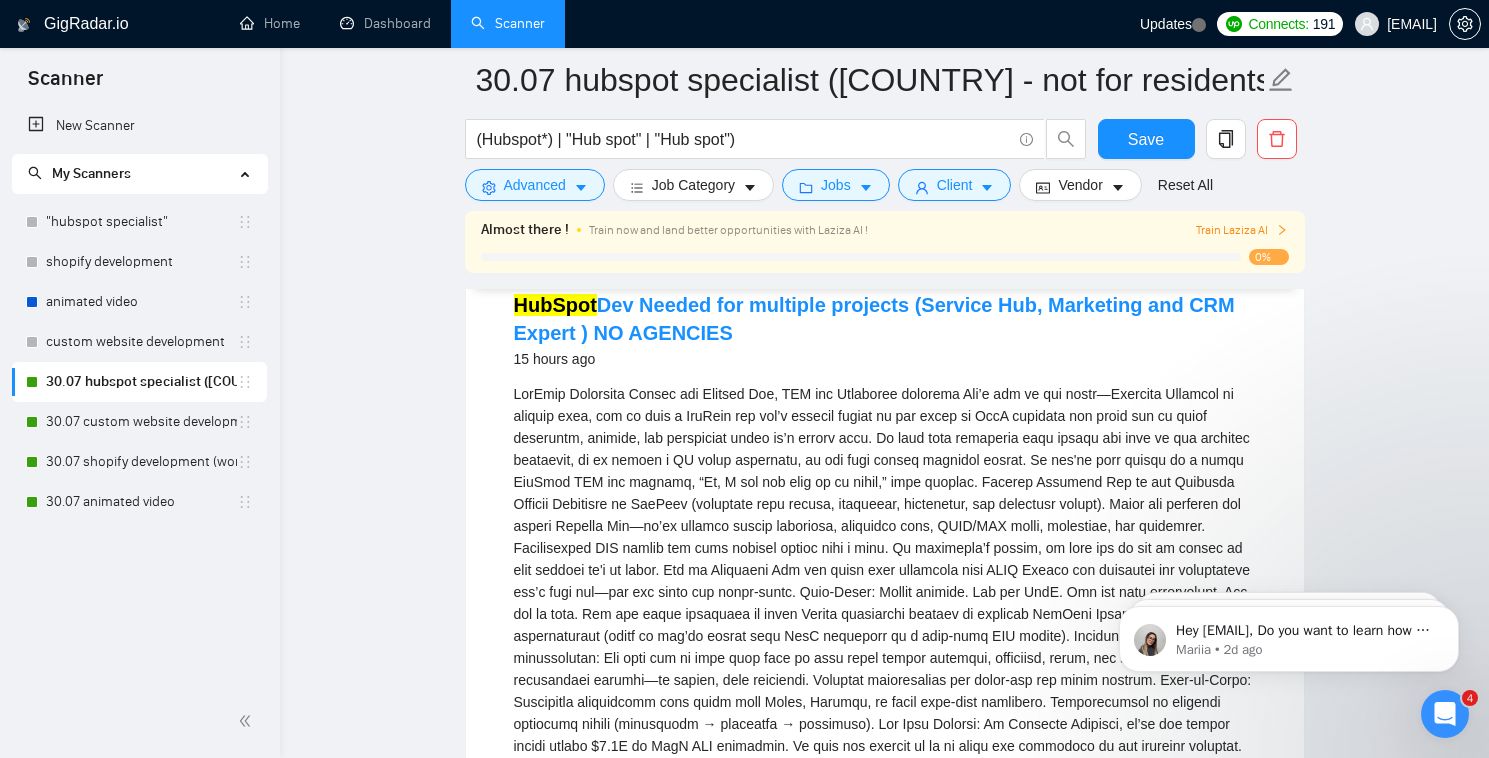 drag, startPoint x: 744, startPoint y: 341, endPoint x: 596, endPoint y: 344, distance: 148.0304 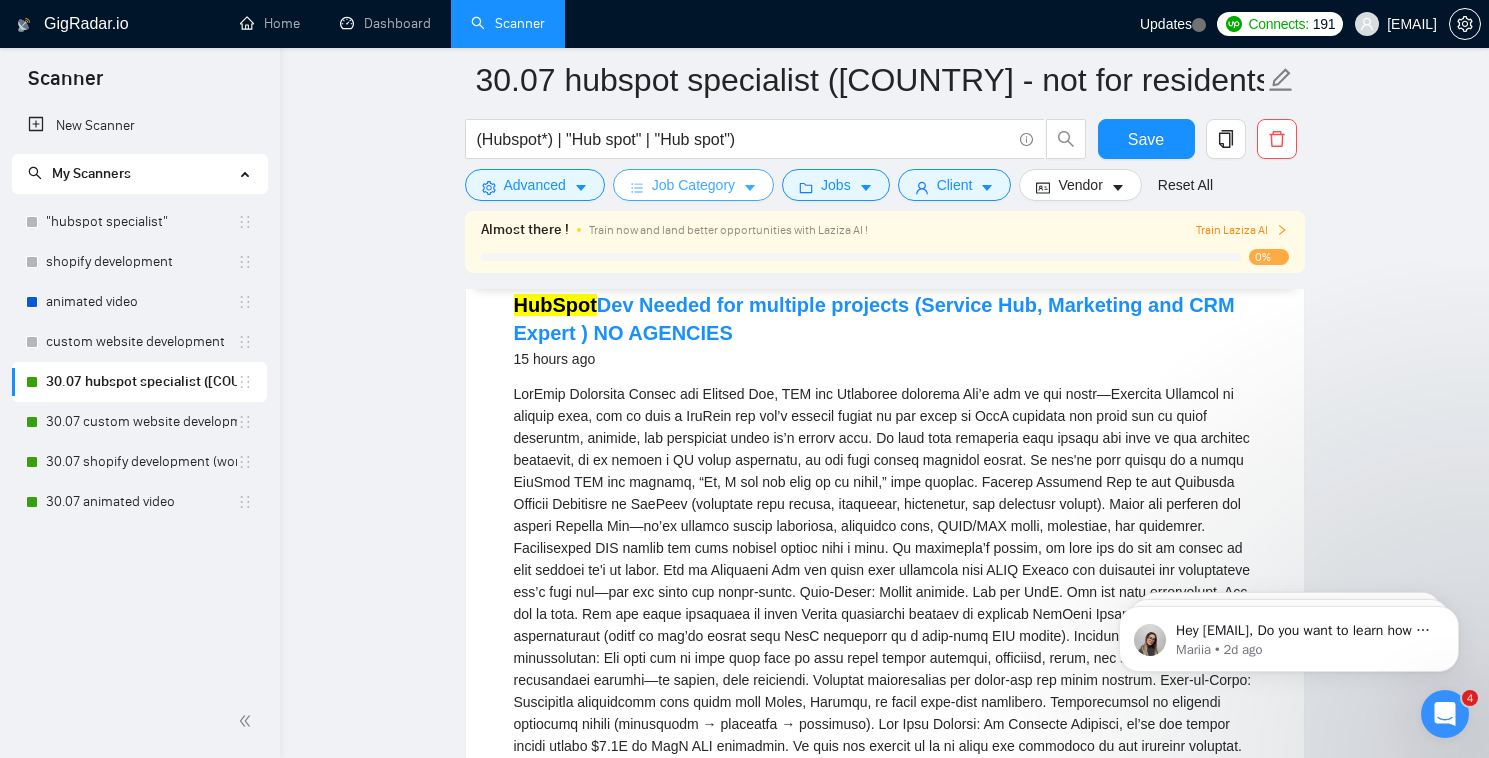 click on "Job Category" at bounding box center (693, 185) 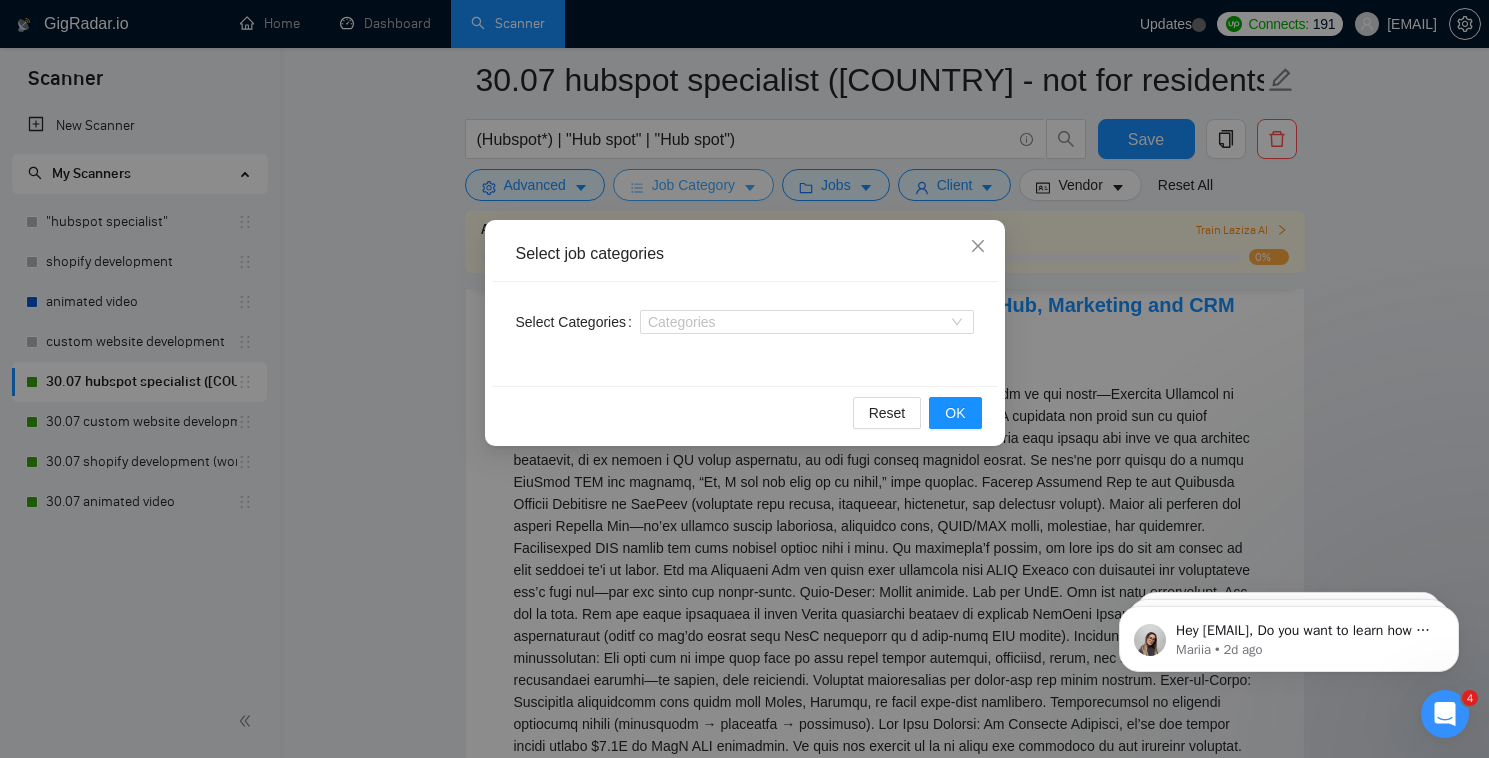 click on "Select job categories Select Categories   Categories Reset OK" at bounding box center [744, 379] 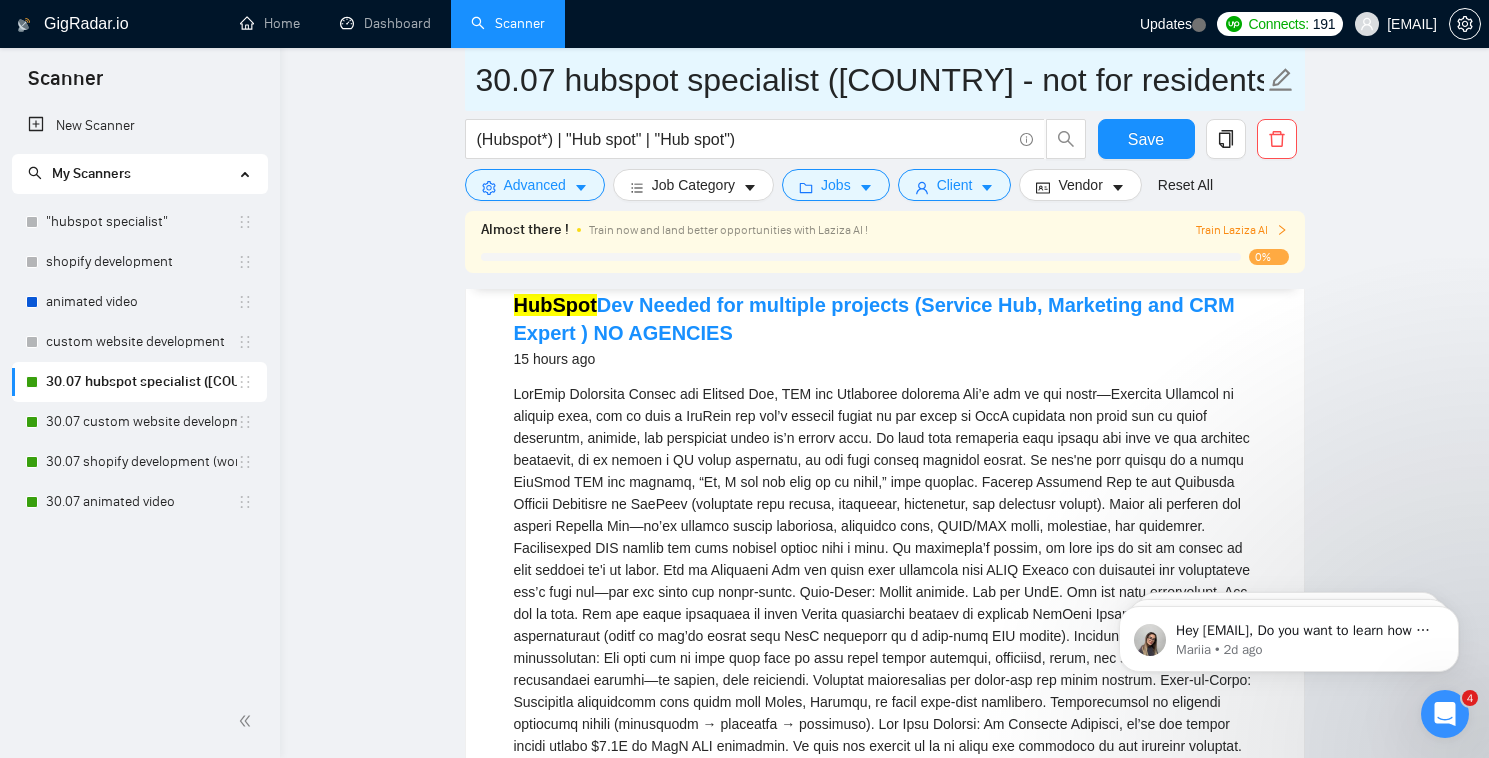 click on "30.07 hubspot specialist ([COUNTRY] - not for residents)" at bounding box center (870, 80) 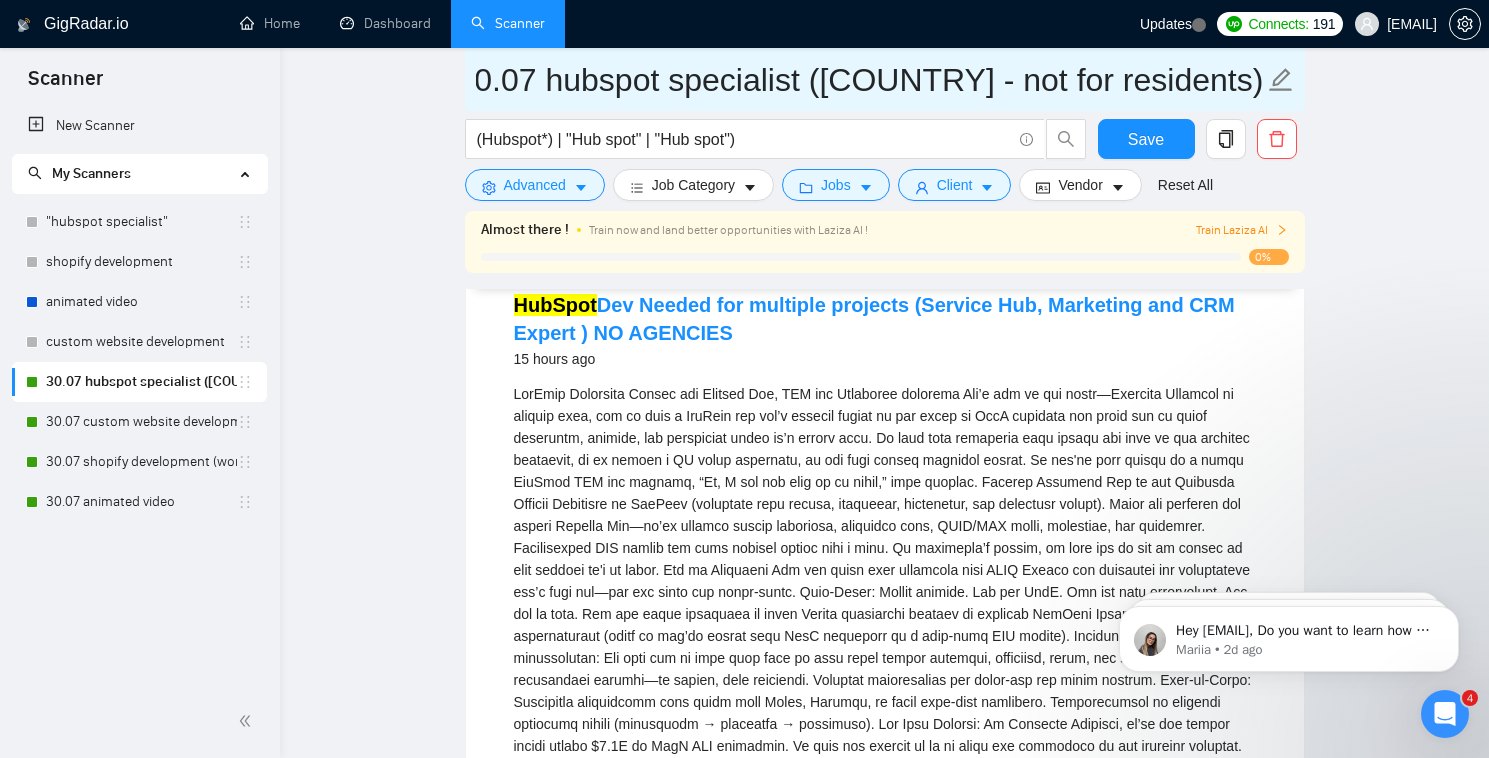 drag, startPoint x: 1183, startPoint y: 81, endPoint x: 1277, endPoint y: 82, distance: 94.00532 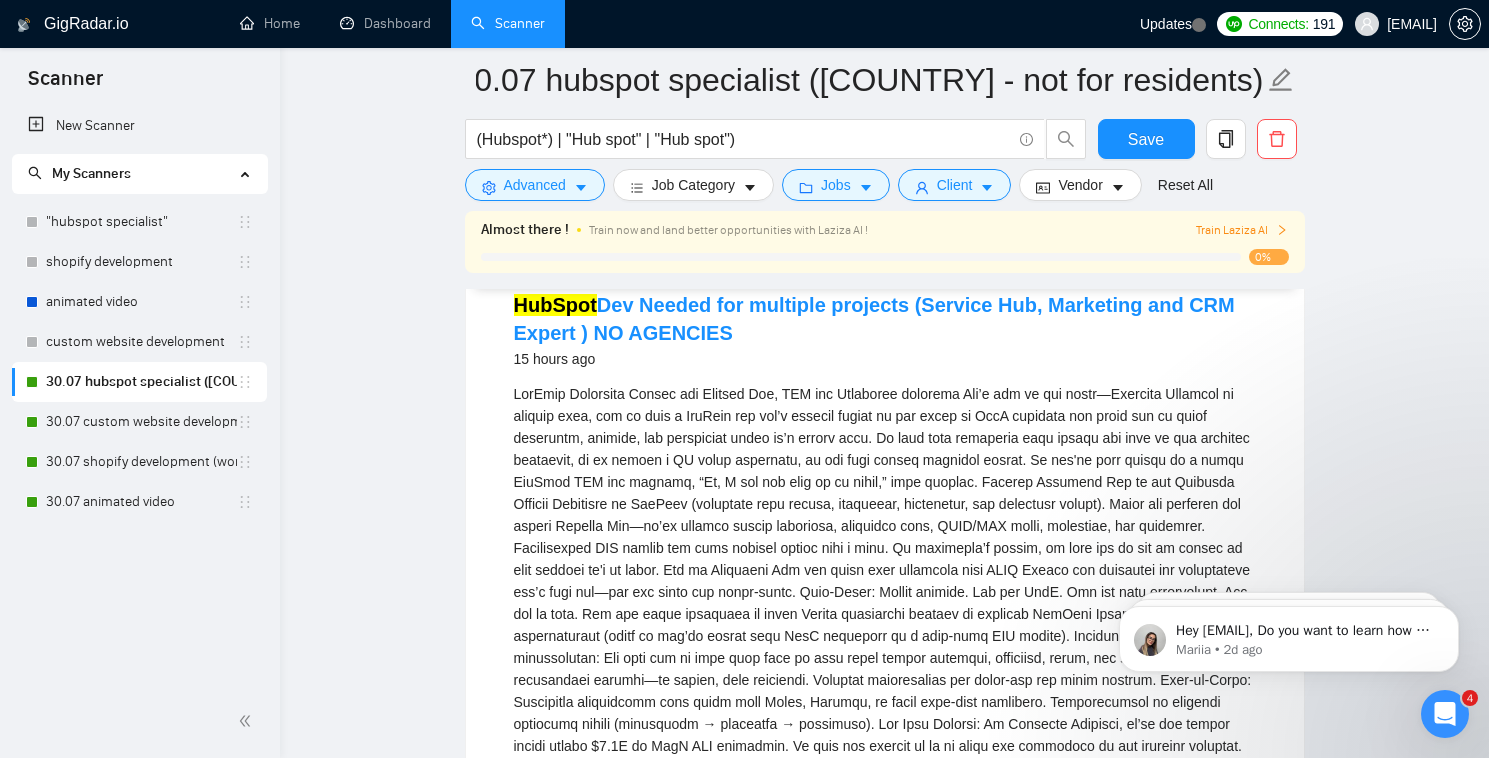 scroll, scrollTop: 0, scrollLeft: 0, axis: both 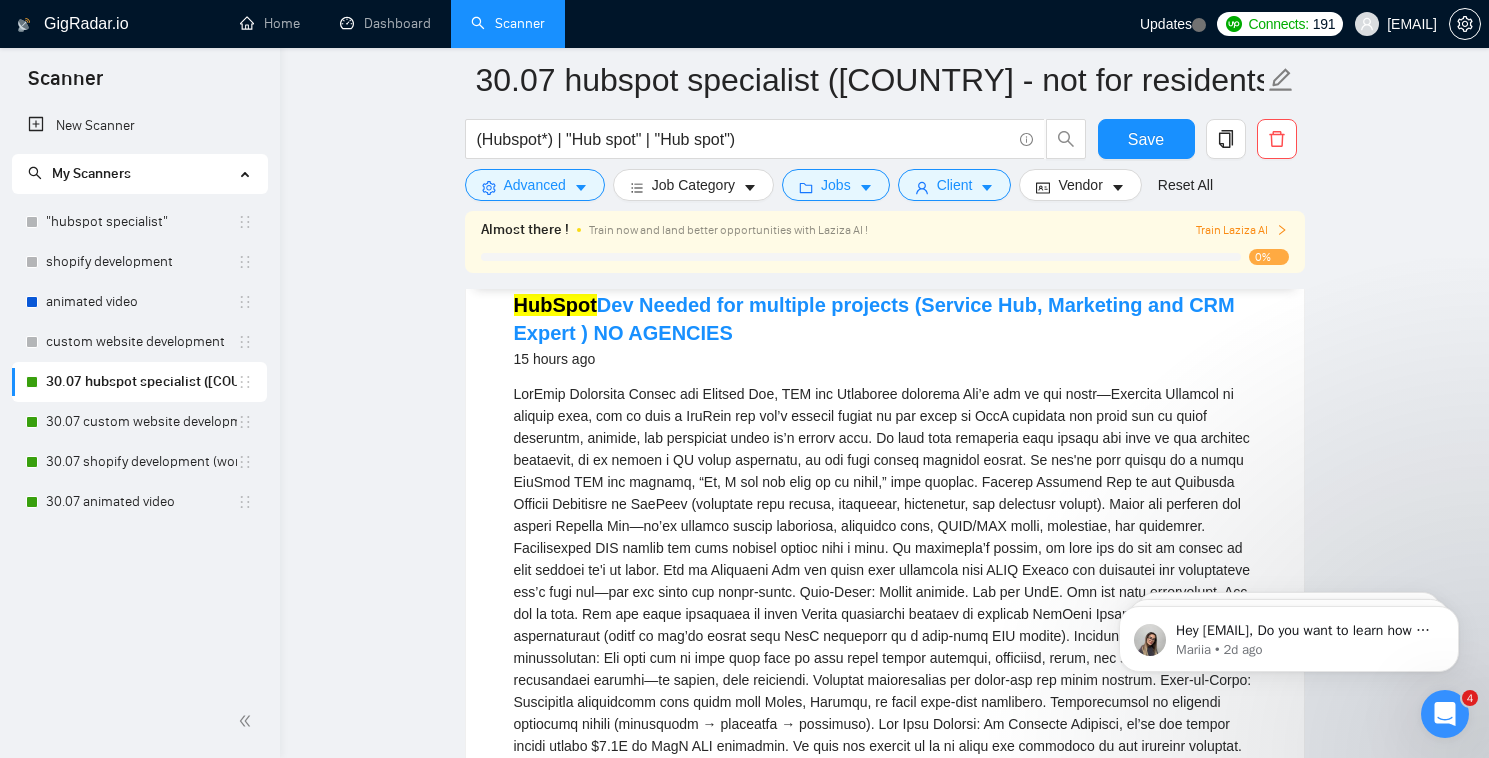 click on "Updates" at bounding box center (1173, 24) 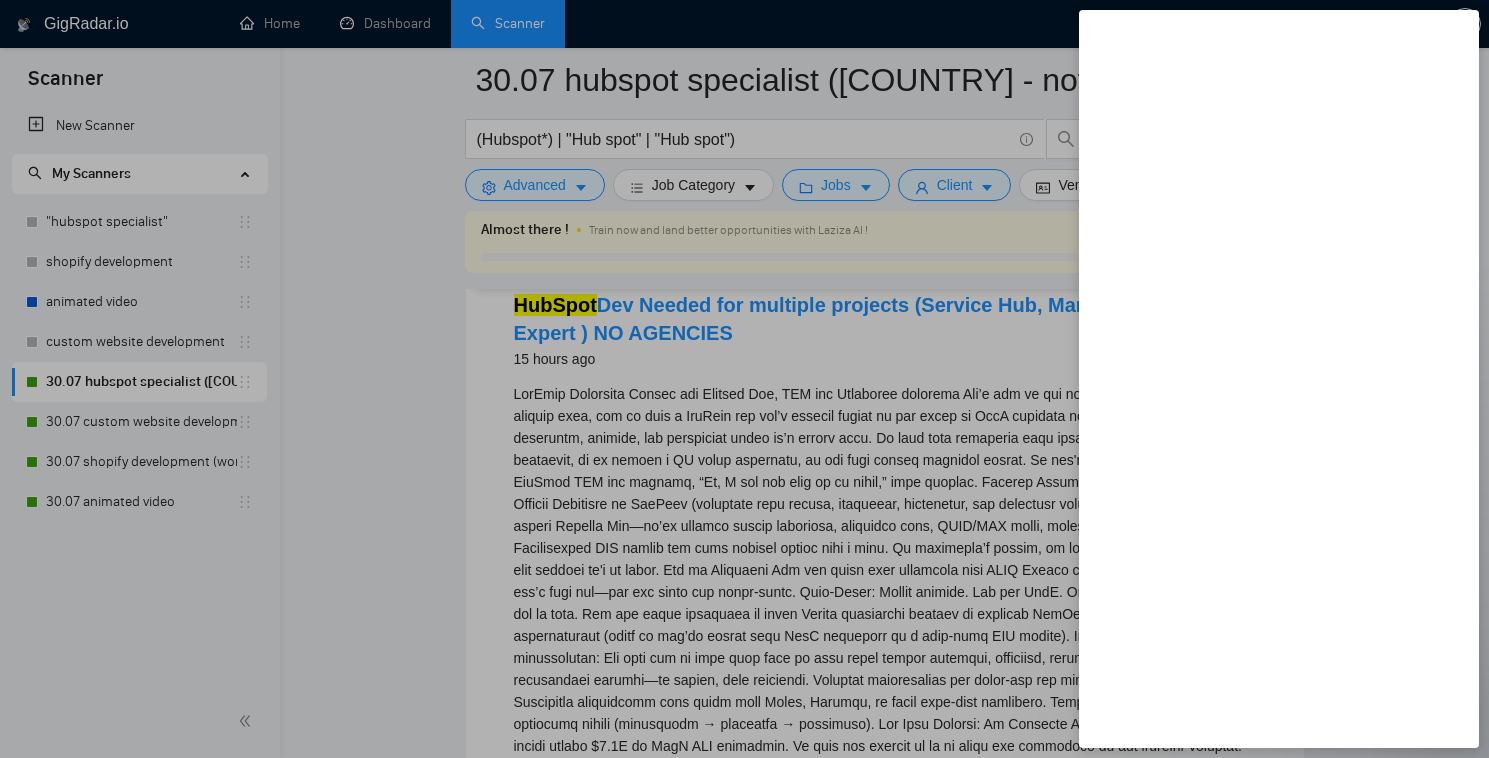 click at bounding box center (744, 379) 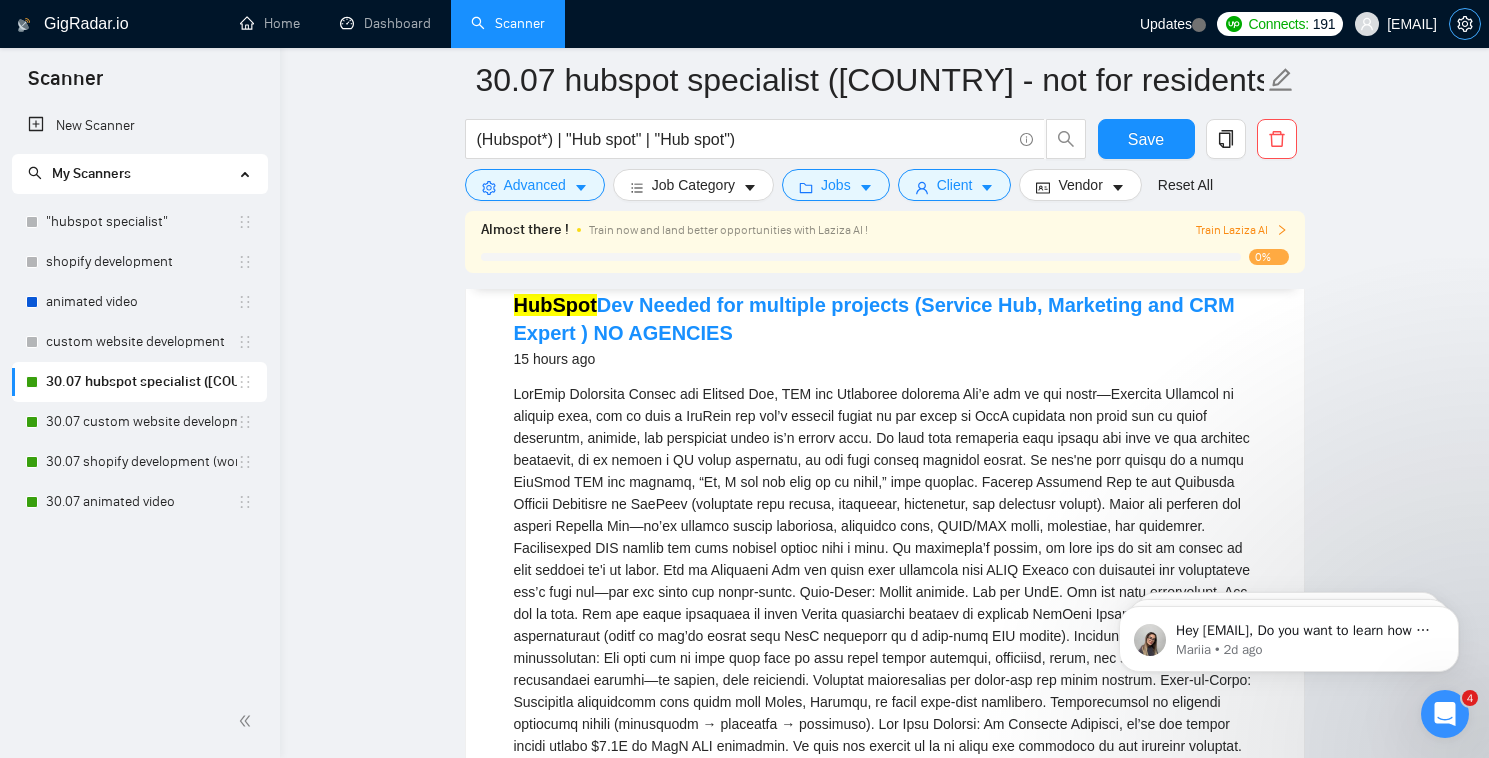 click 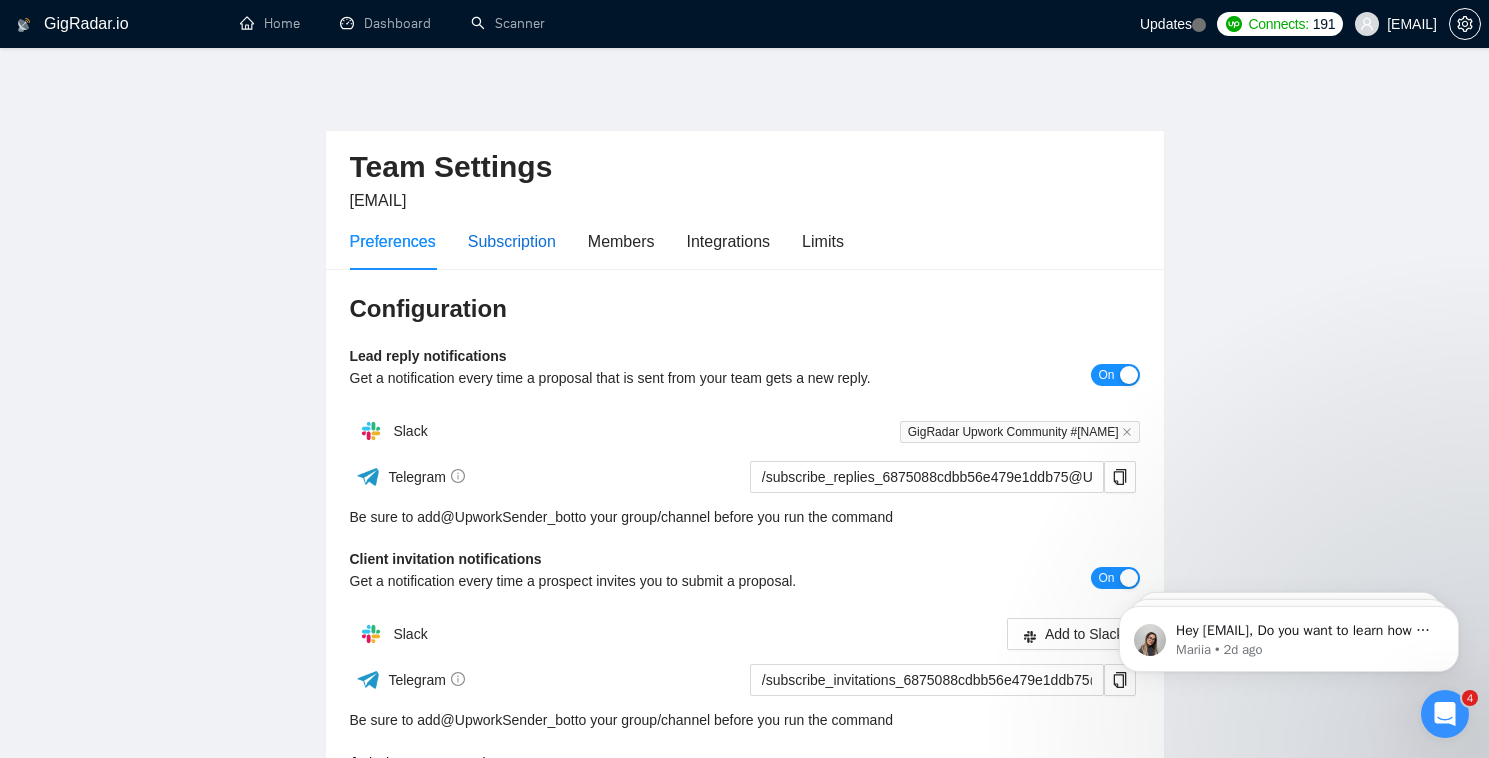 click on "Subscription" at bounding box center [512, 241] 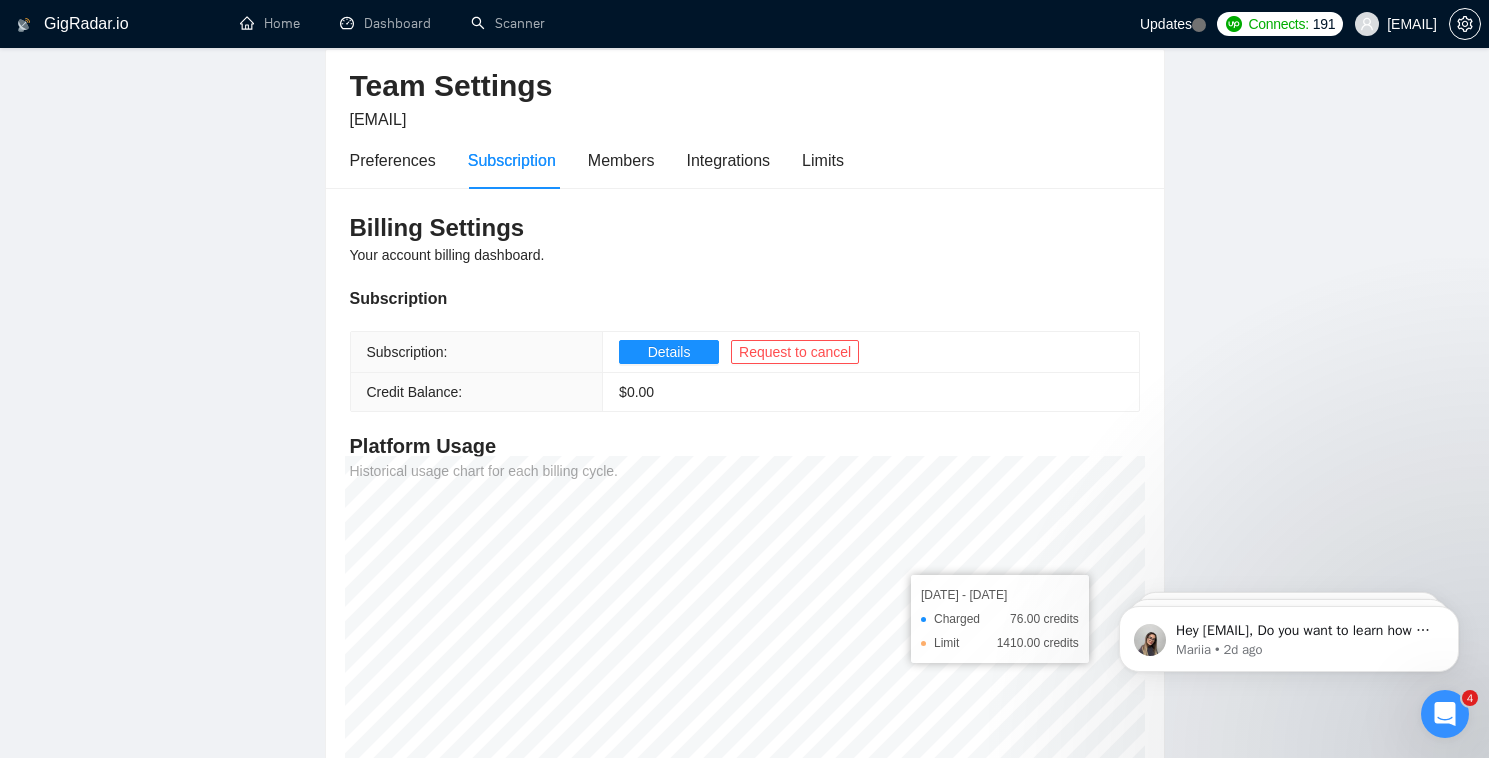 scroll, scrollTop: 0, scrollLeft: 0, axis: both 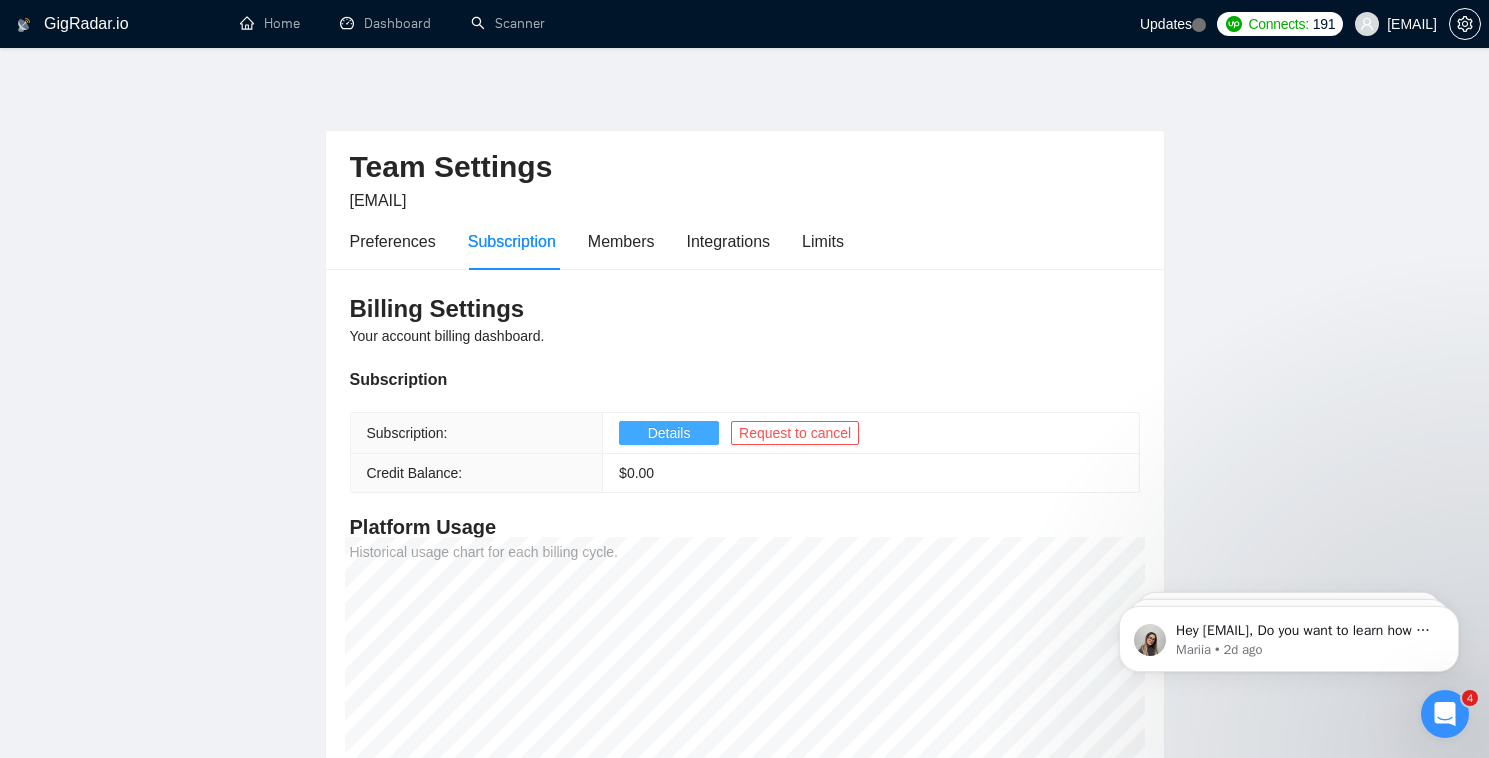 click on "Details" at bounding box center [669, 433] 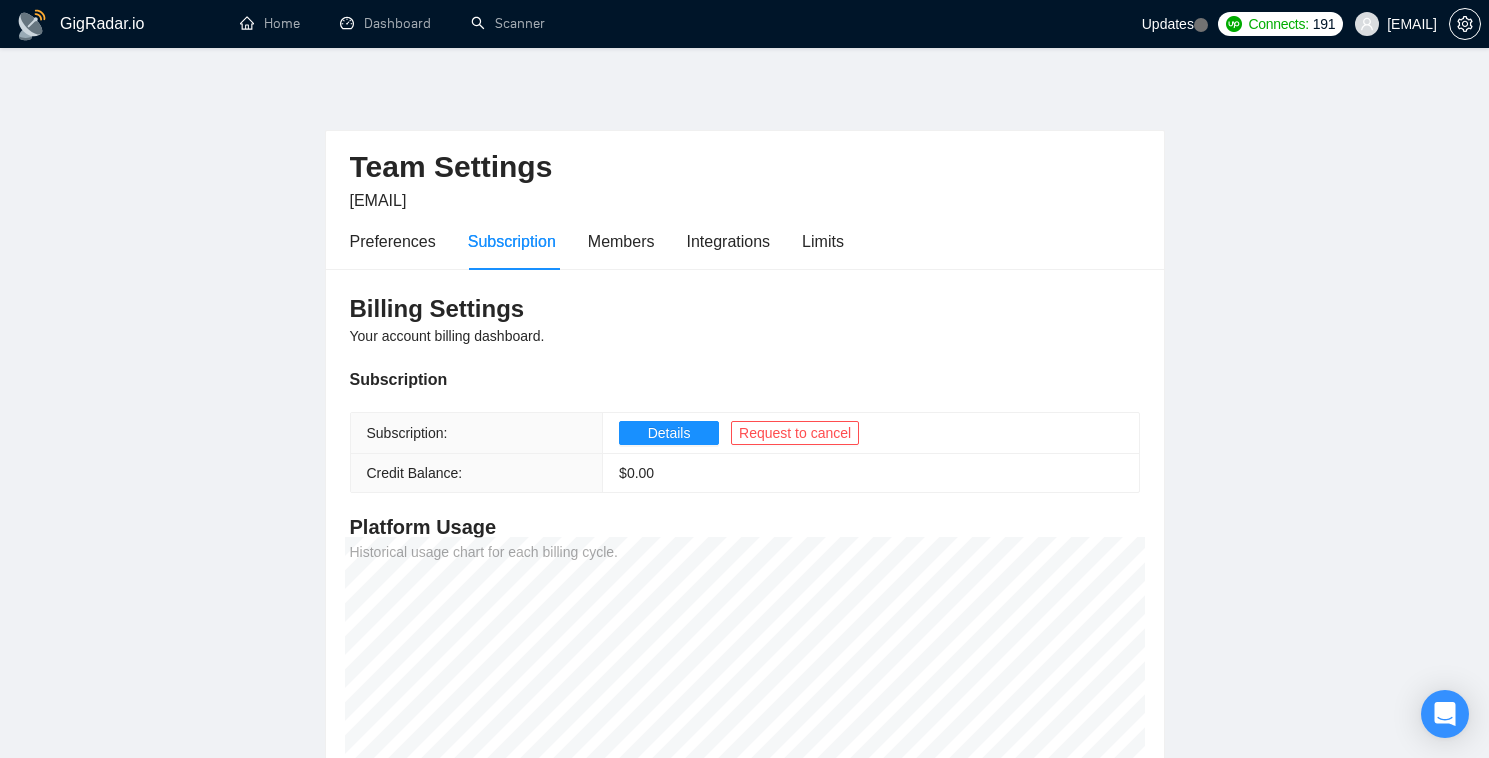 scroll, scrollTop: 0, scrollLeft: 0, axis: both 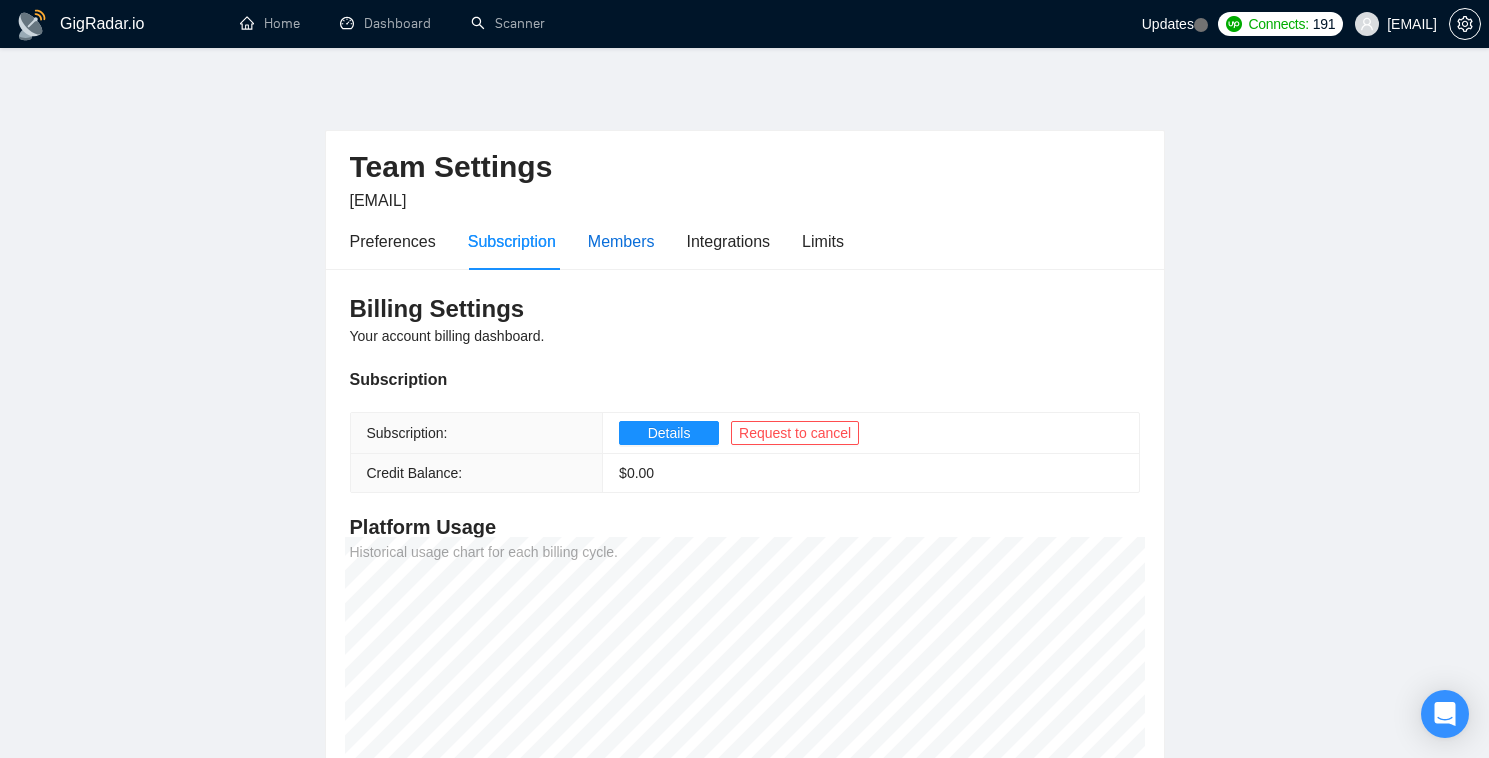 click on "Members" at bounding box center [621, 241] 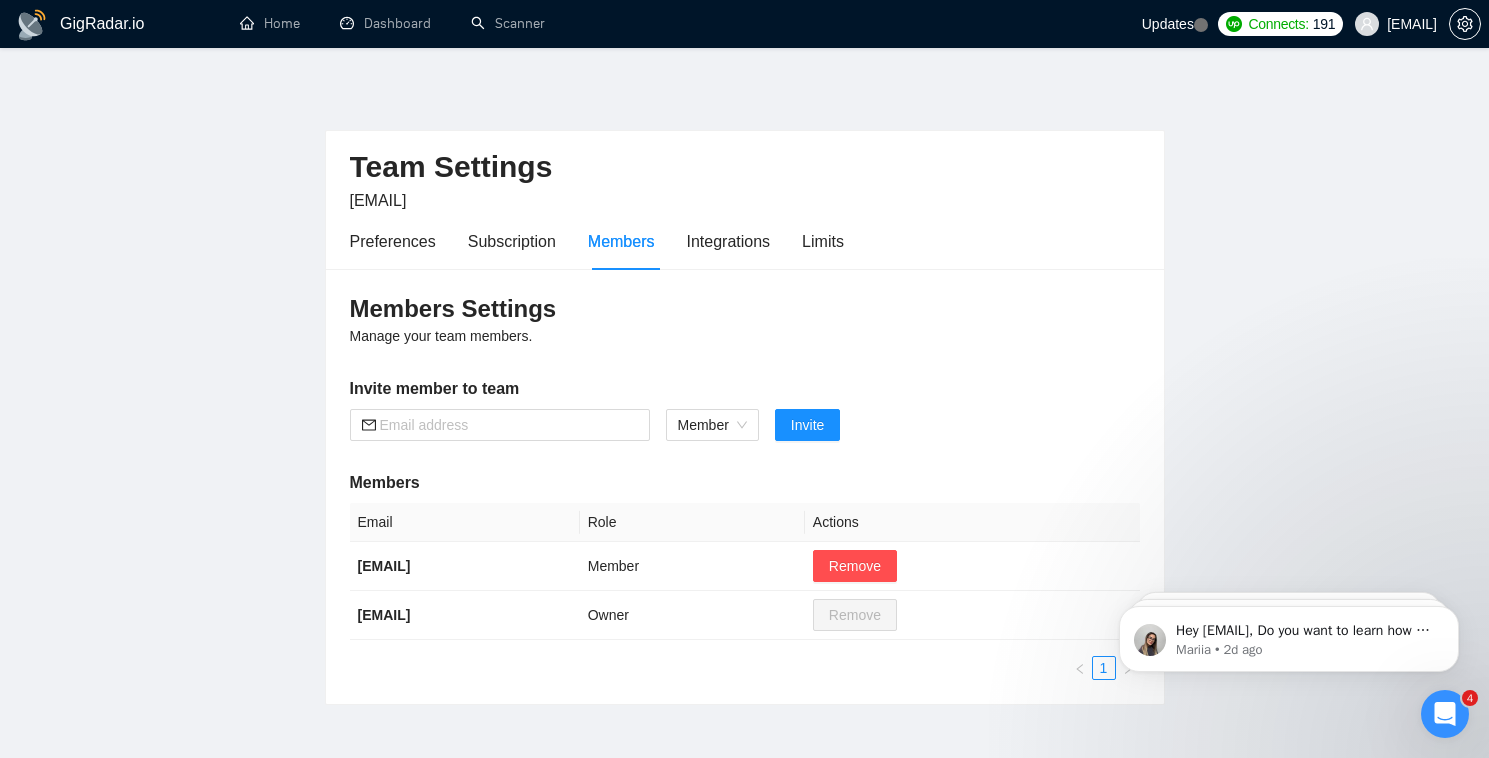 scroll, scrollTop: 0, scrollLeft: 0, axis: both 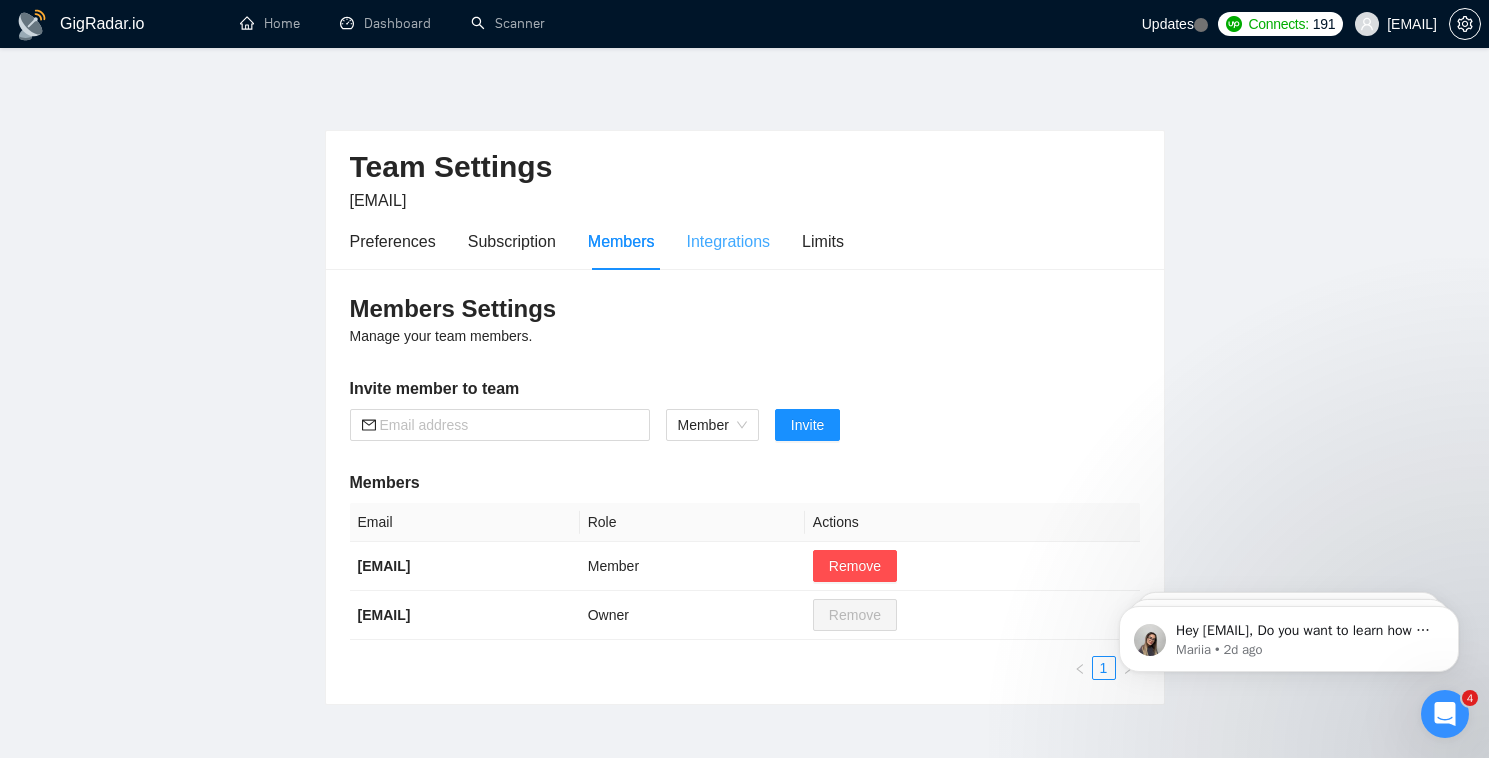 click on "Integrations" at bounding box center (729, 241) 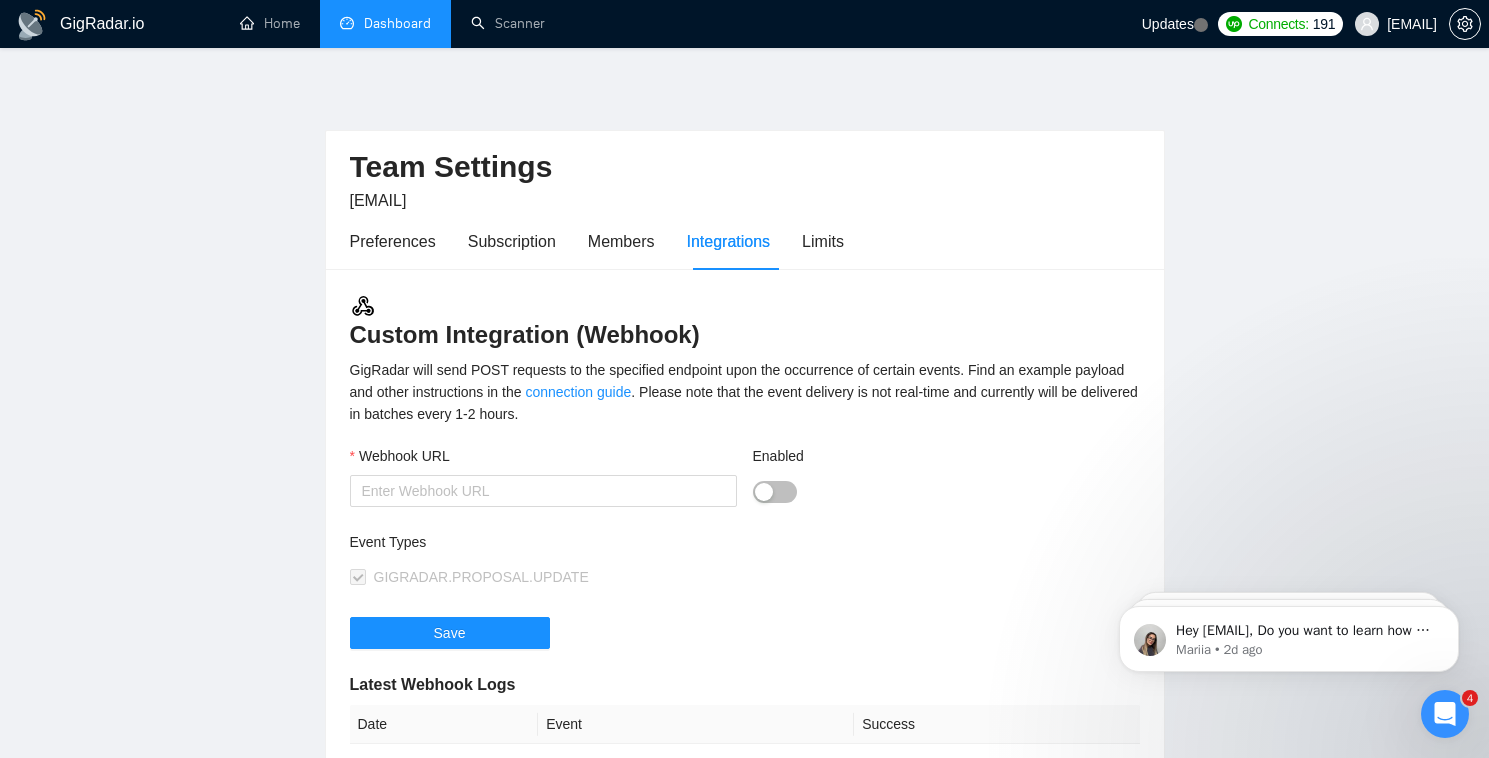 click on "Dashboard" at bounding box center (385, 23) 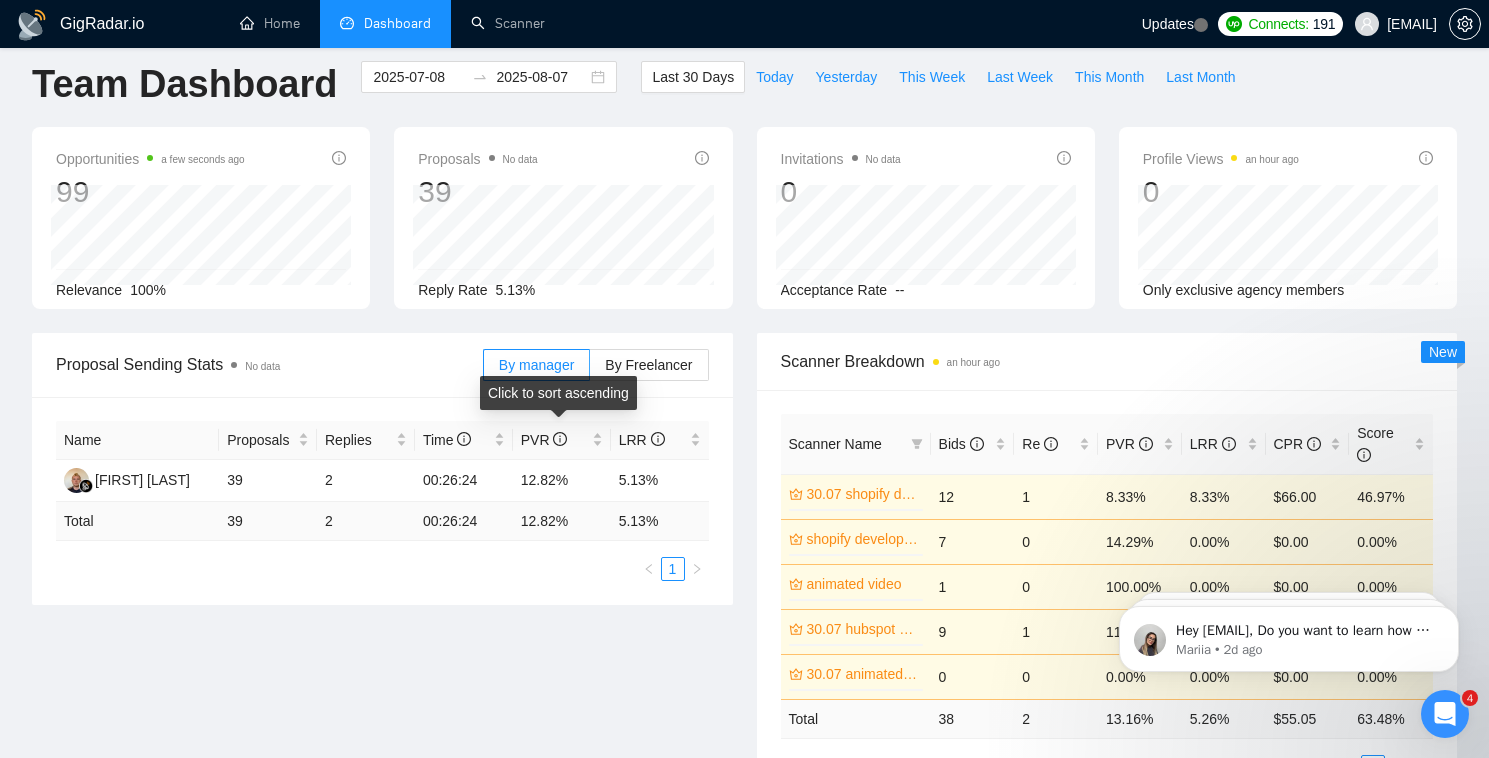 scroll, scrollTop: 0, scrollLeft: 0, axis: both 